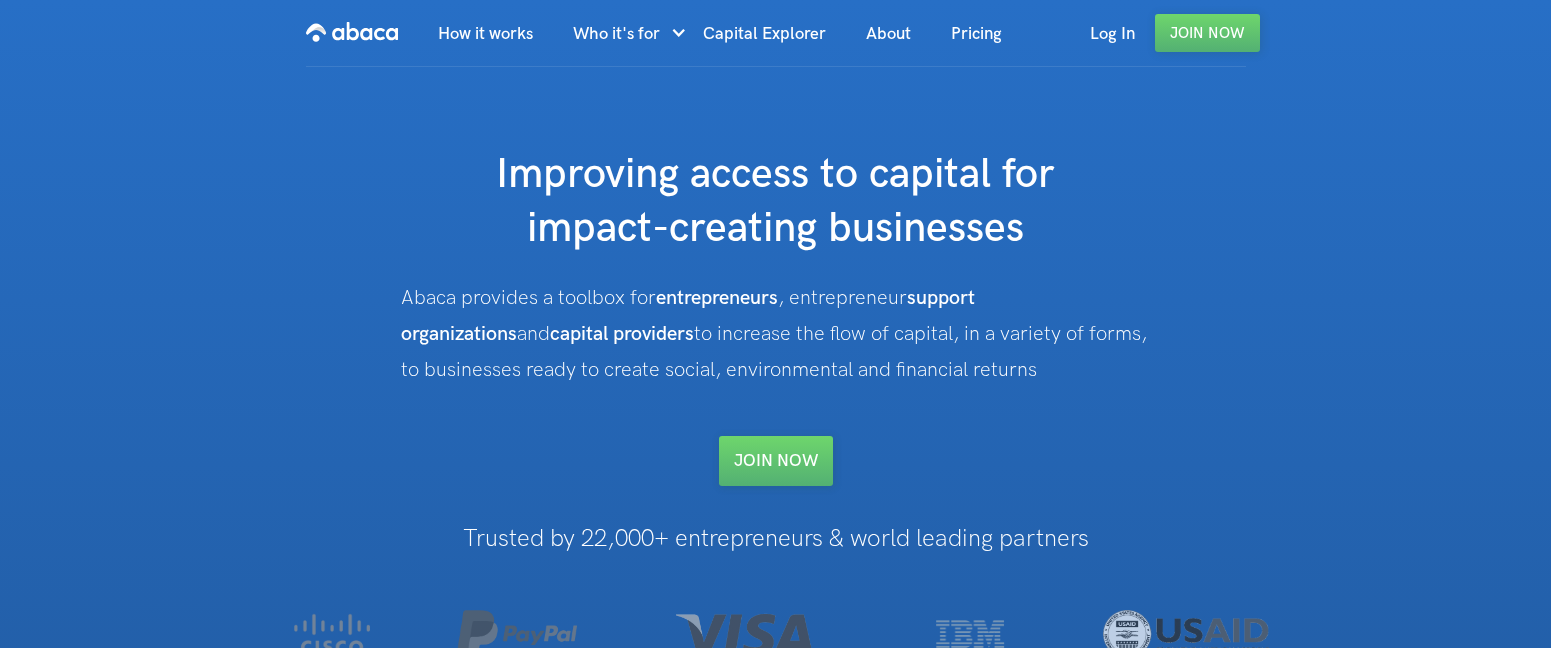 scroll, scrollTop: 0, scrollLeft: 0, axis: both 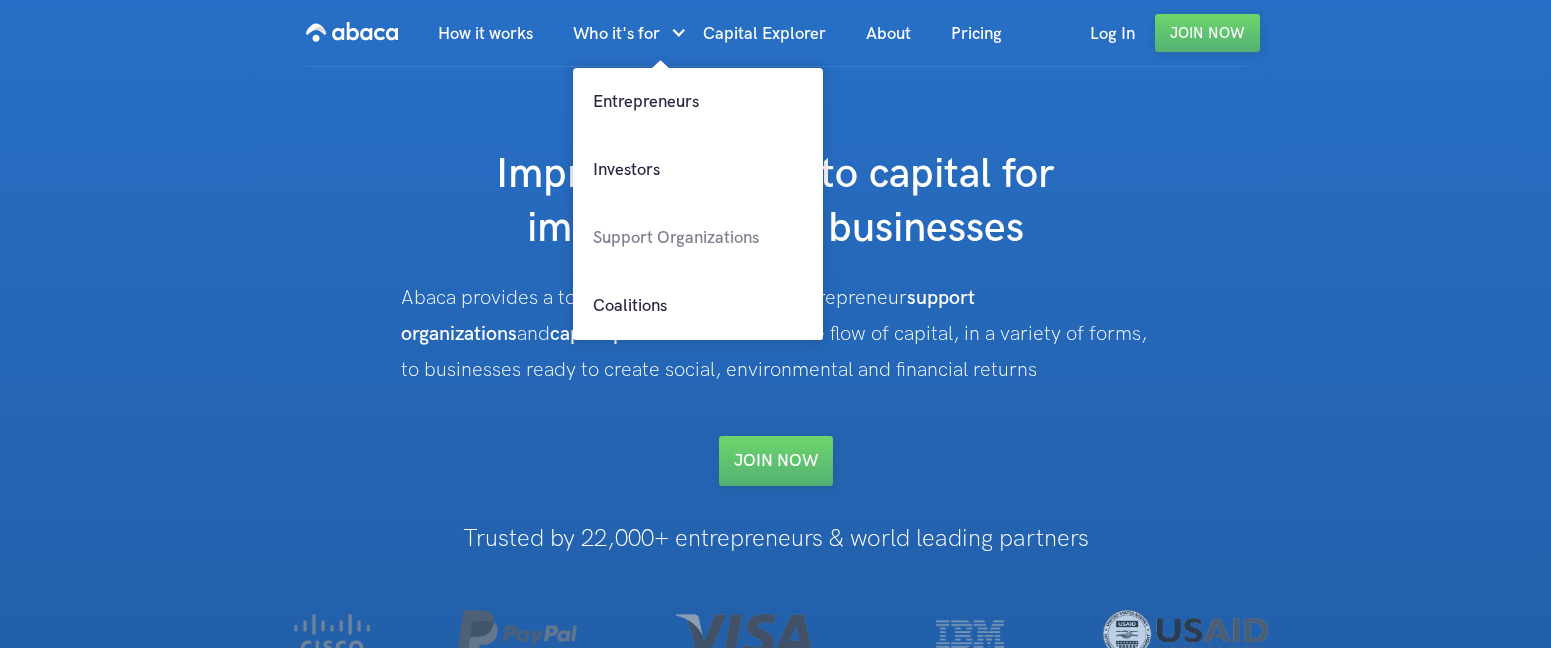 click on "Support Organizations" at bounding box center (698, 238) 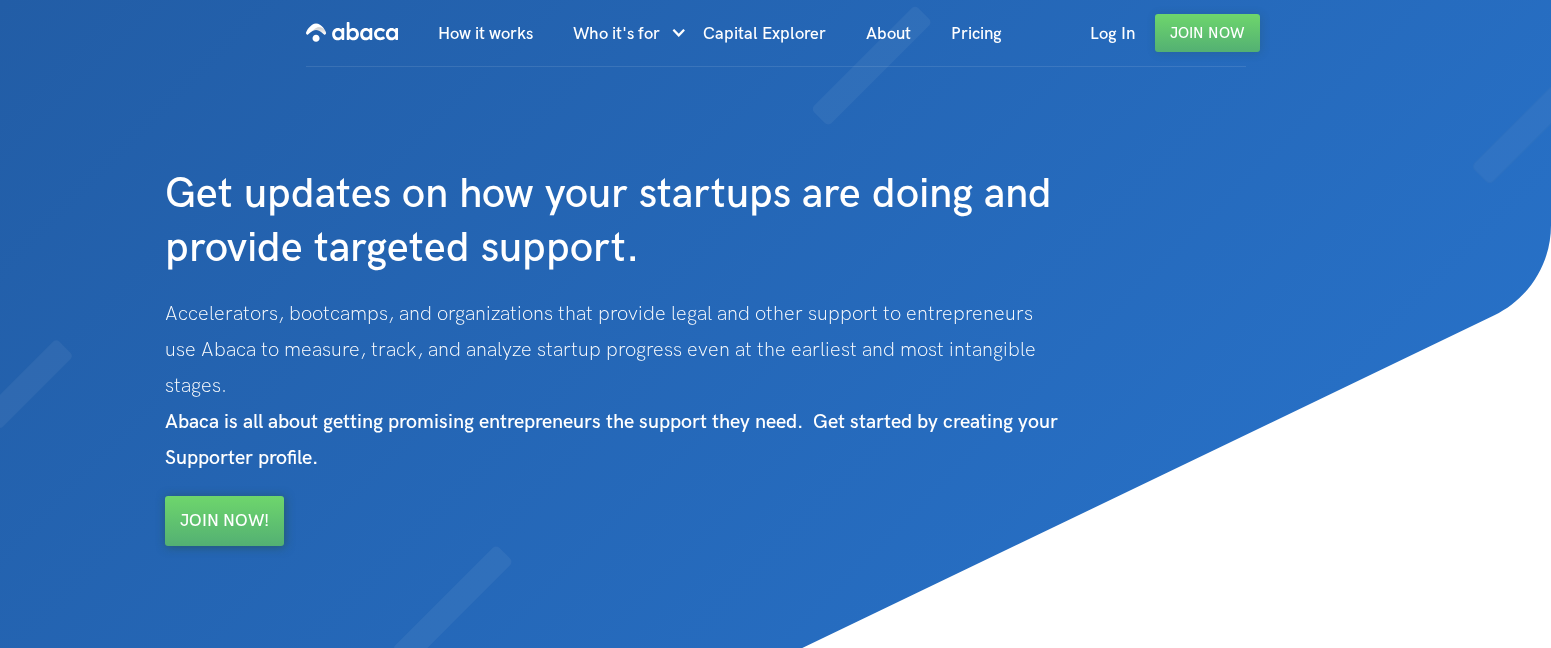 scroll, scrollTop: 0, scrollLeft: 0, axis: both 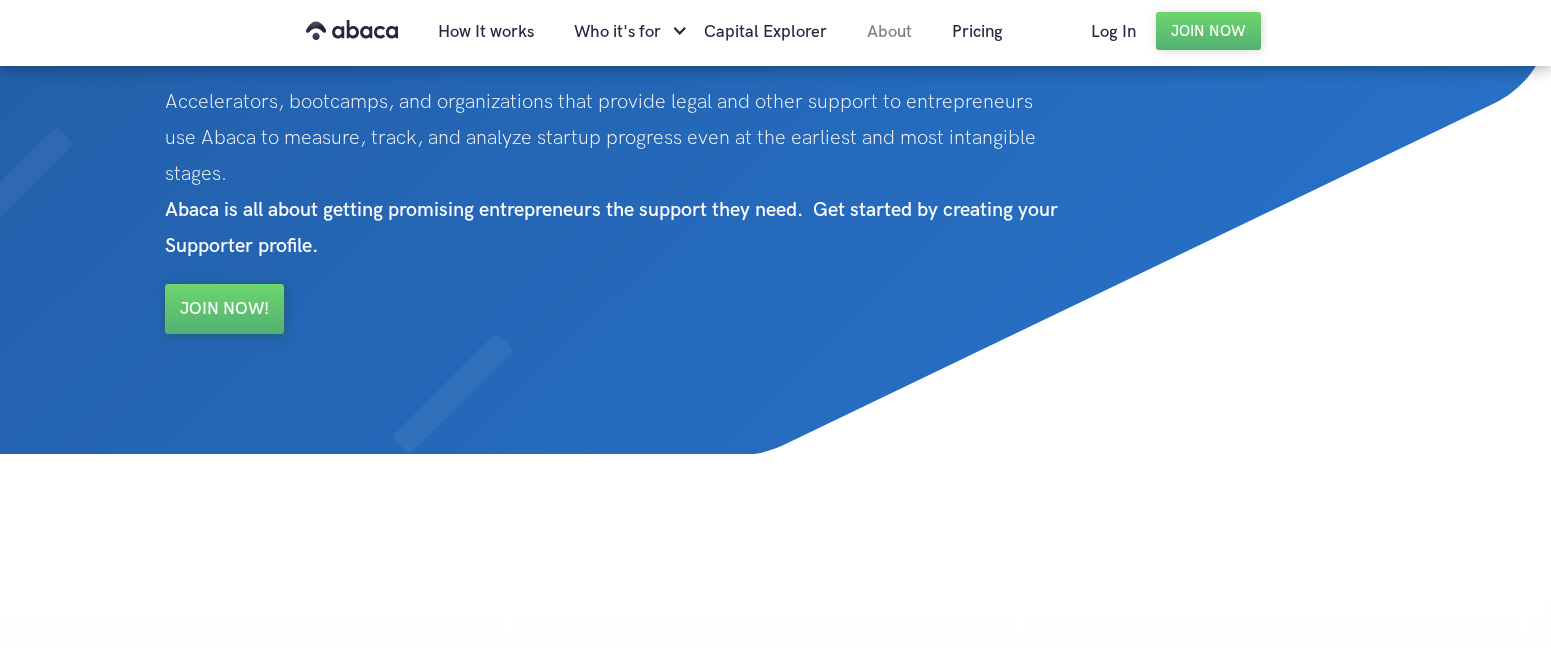 click on "About" at bounding box center (889, 32) 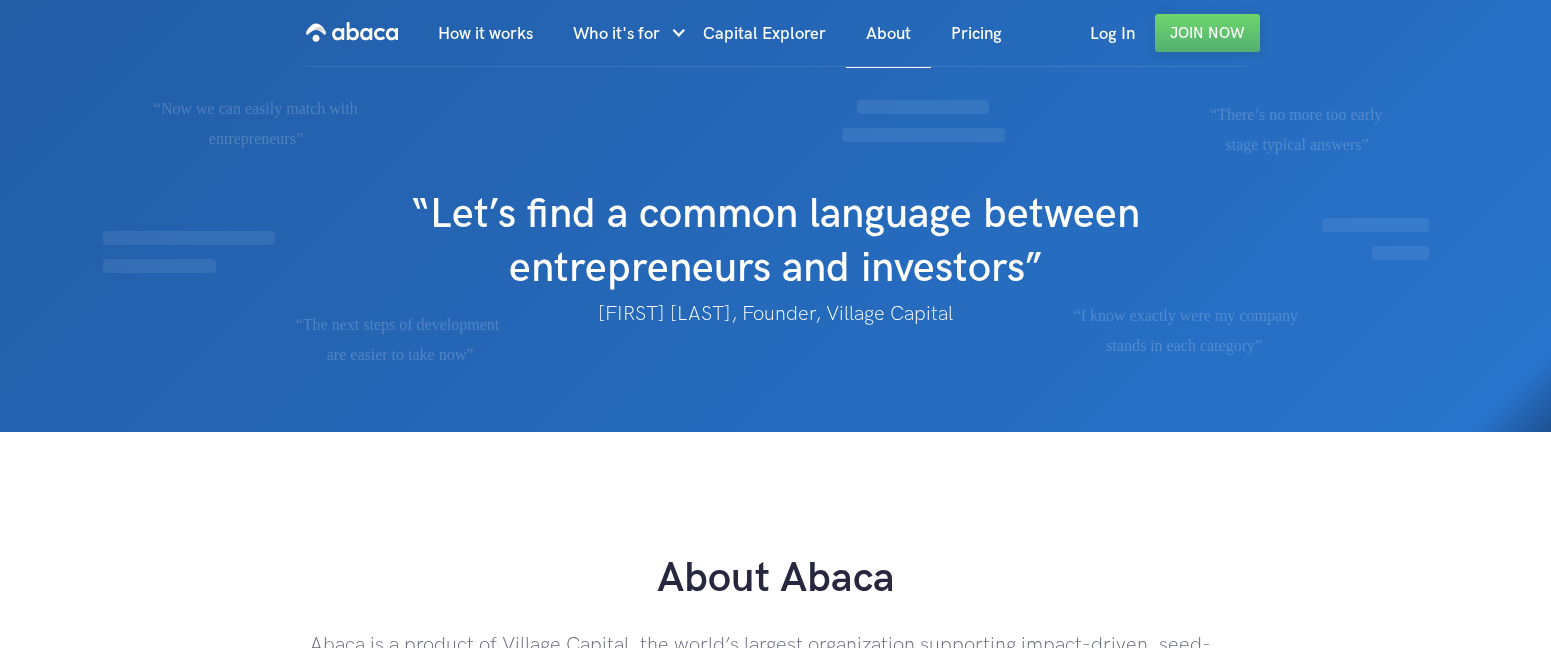 scroll, scrollTop: 0, scrollLeft: 0, axis: both 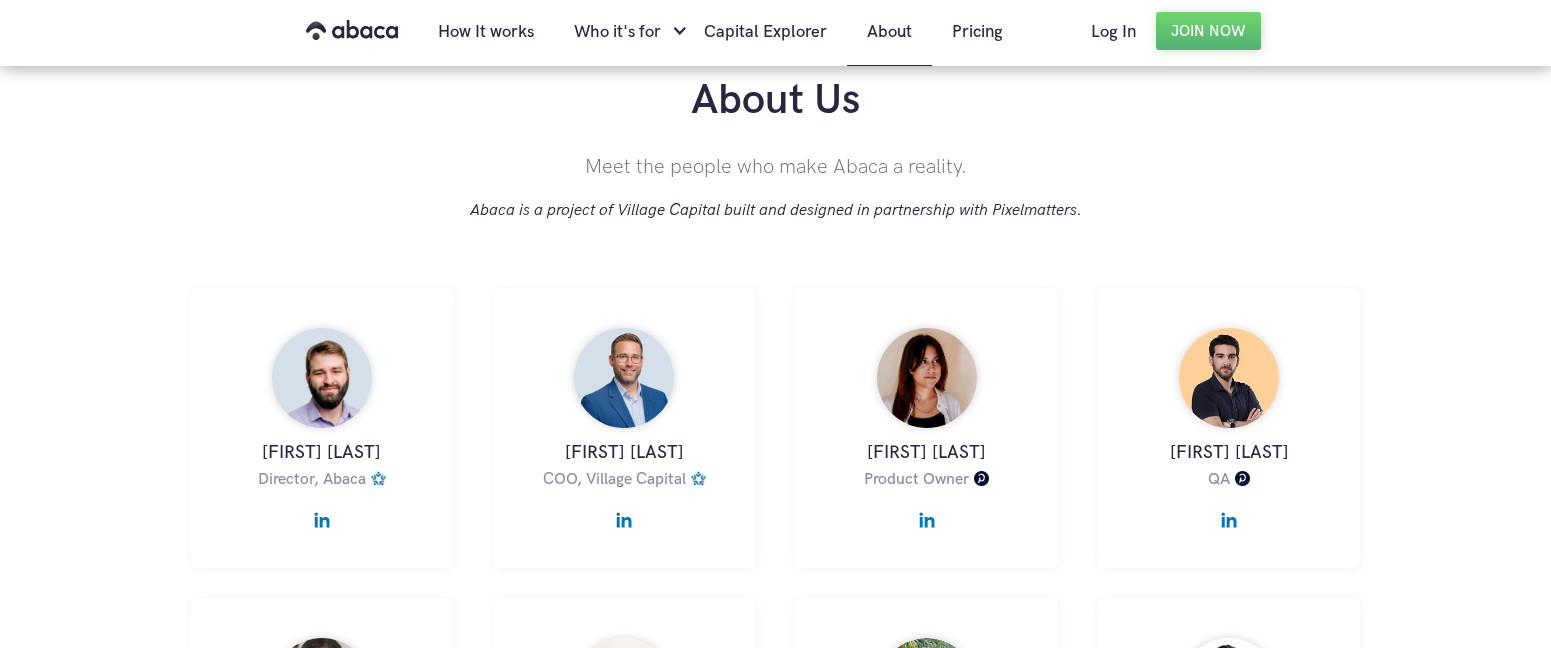 click at bounding box center [322, 515] 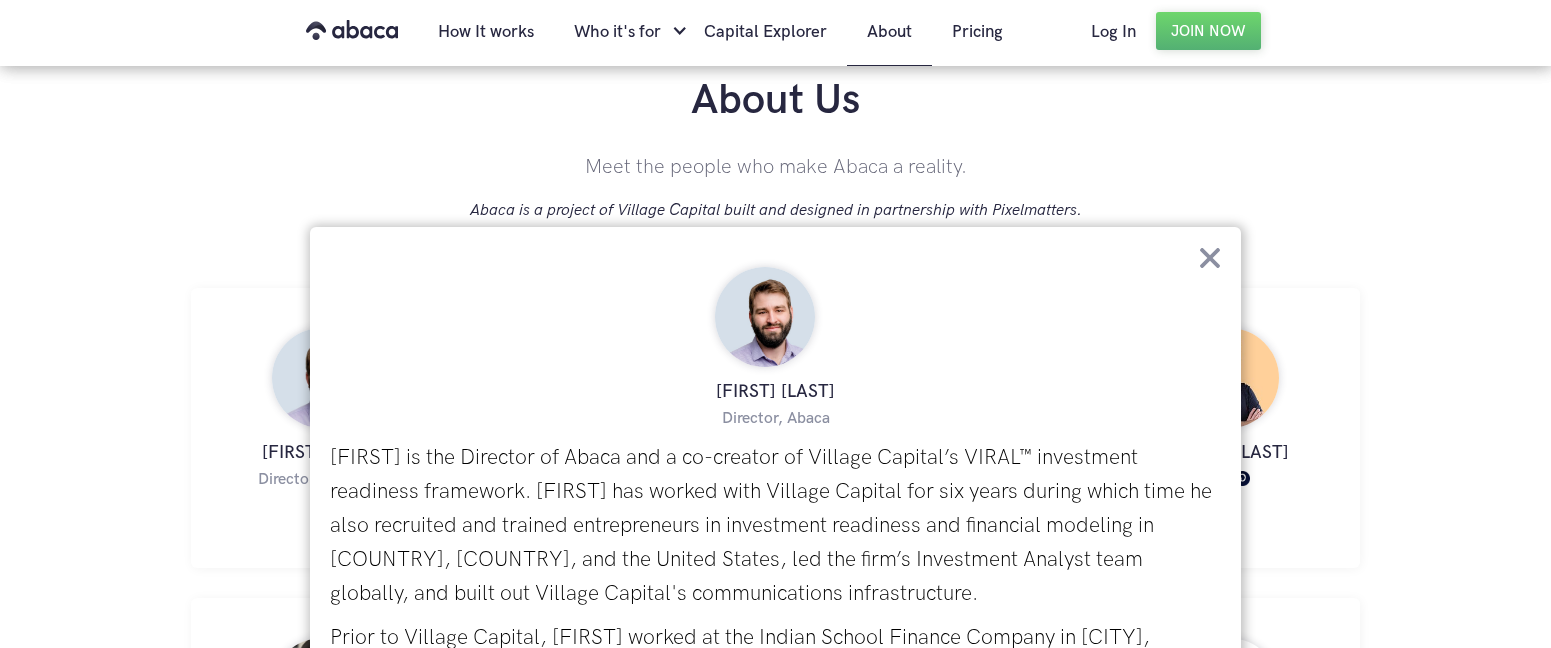 click at bounding box center [1210, 258] 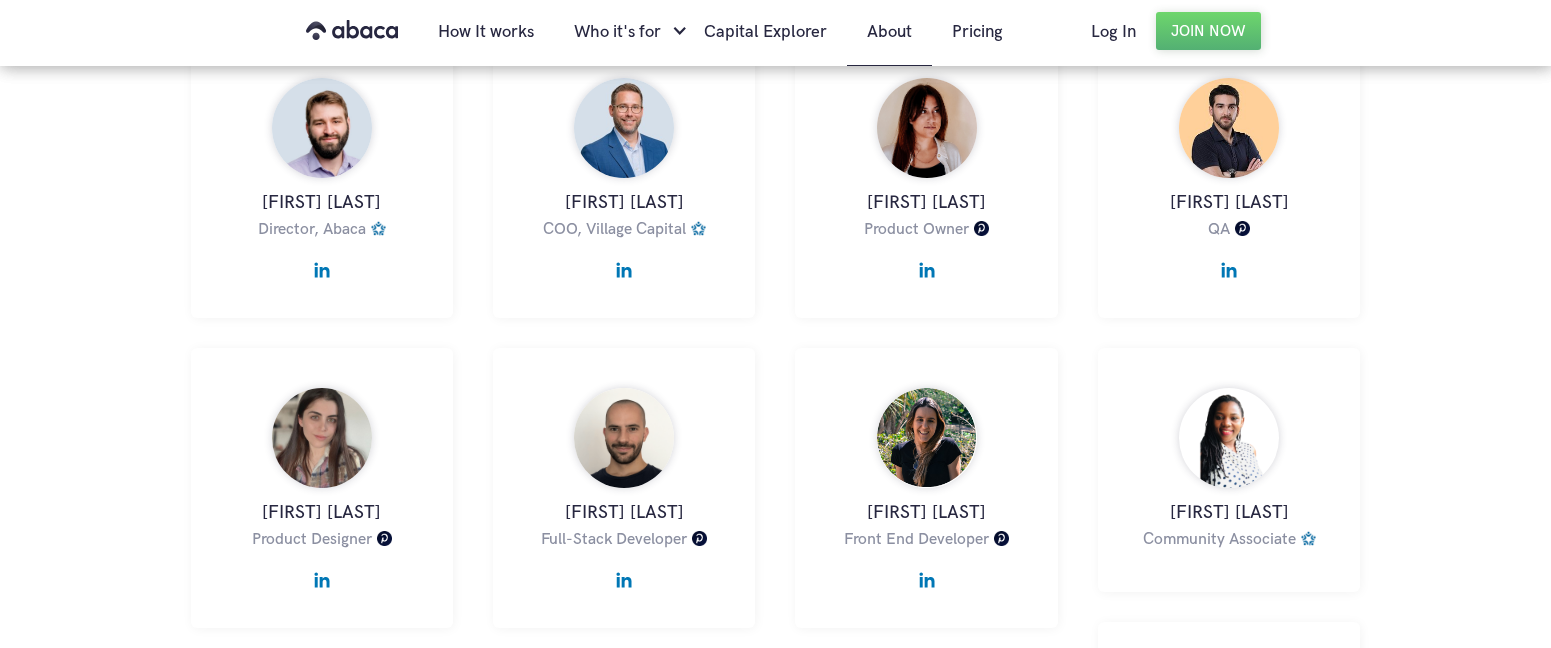 scroll, scrollTop: 1096, scrollLeft: 0, axis: vertical 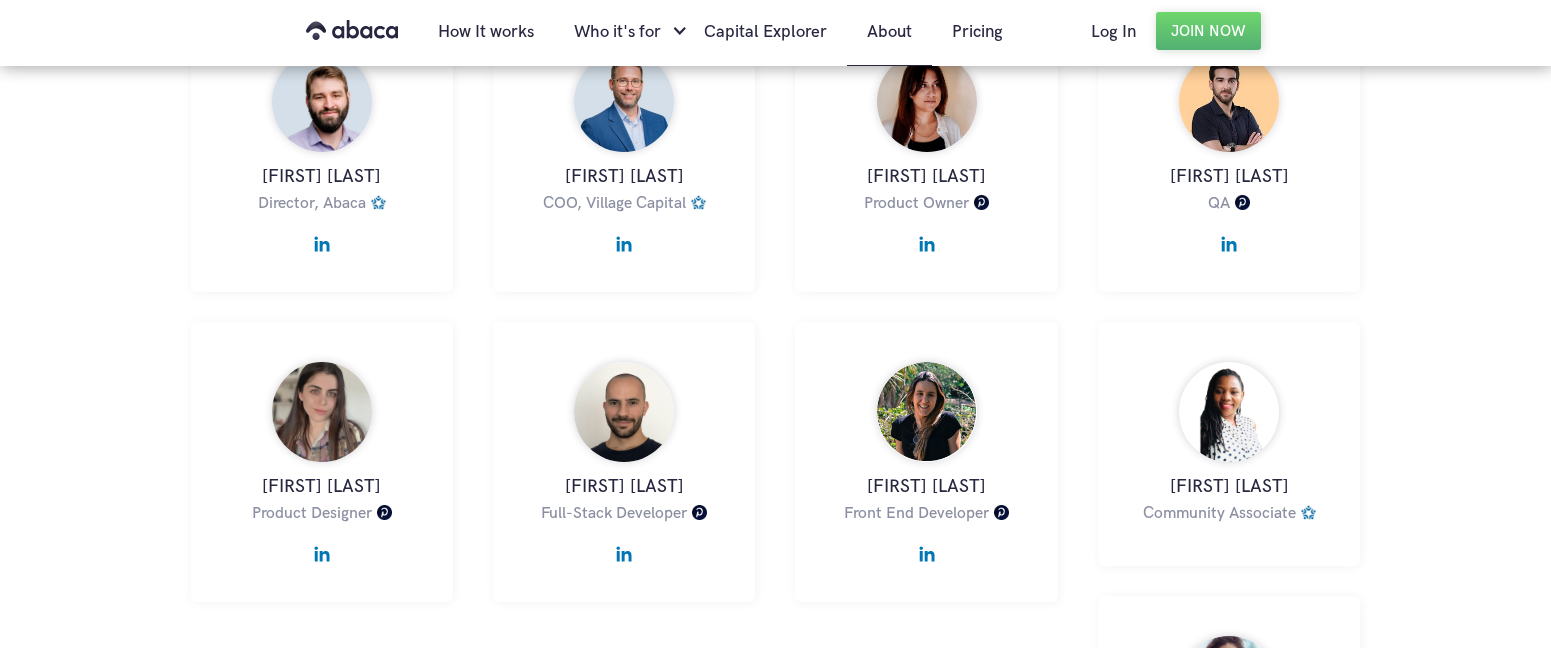 click at bounding box center [624, 239] 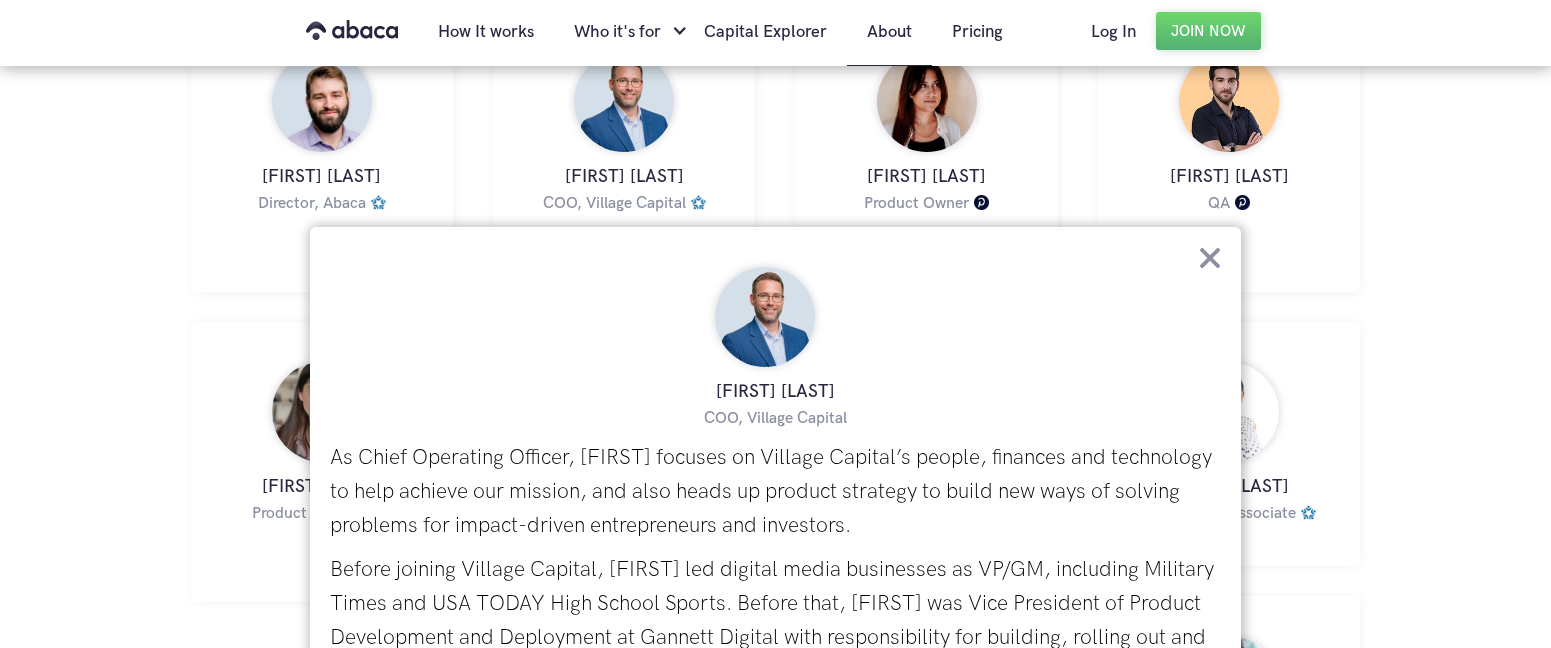 click at bounding box center [0, 0] 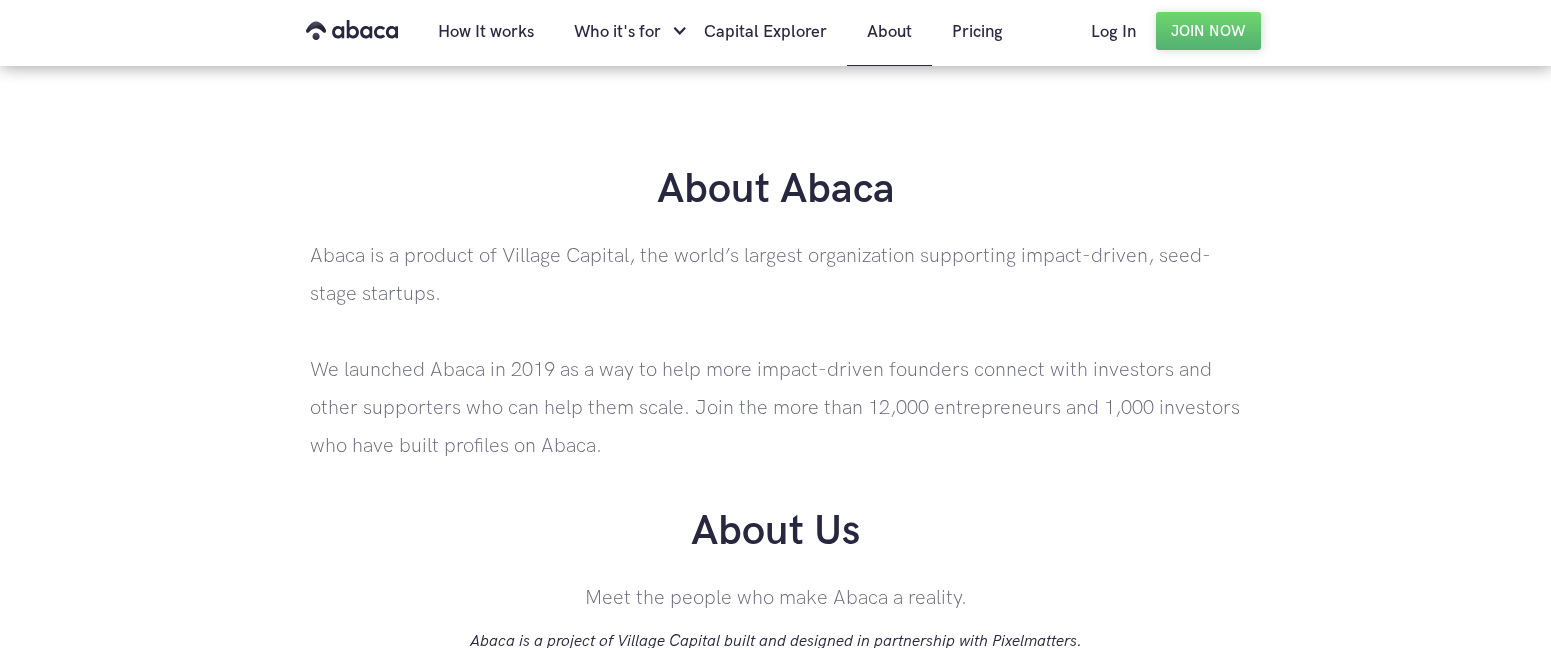 scroll, scrollTop: 0, scrollLeft: 0, axis: both 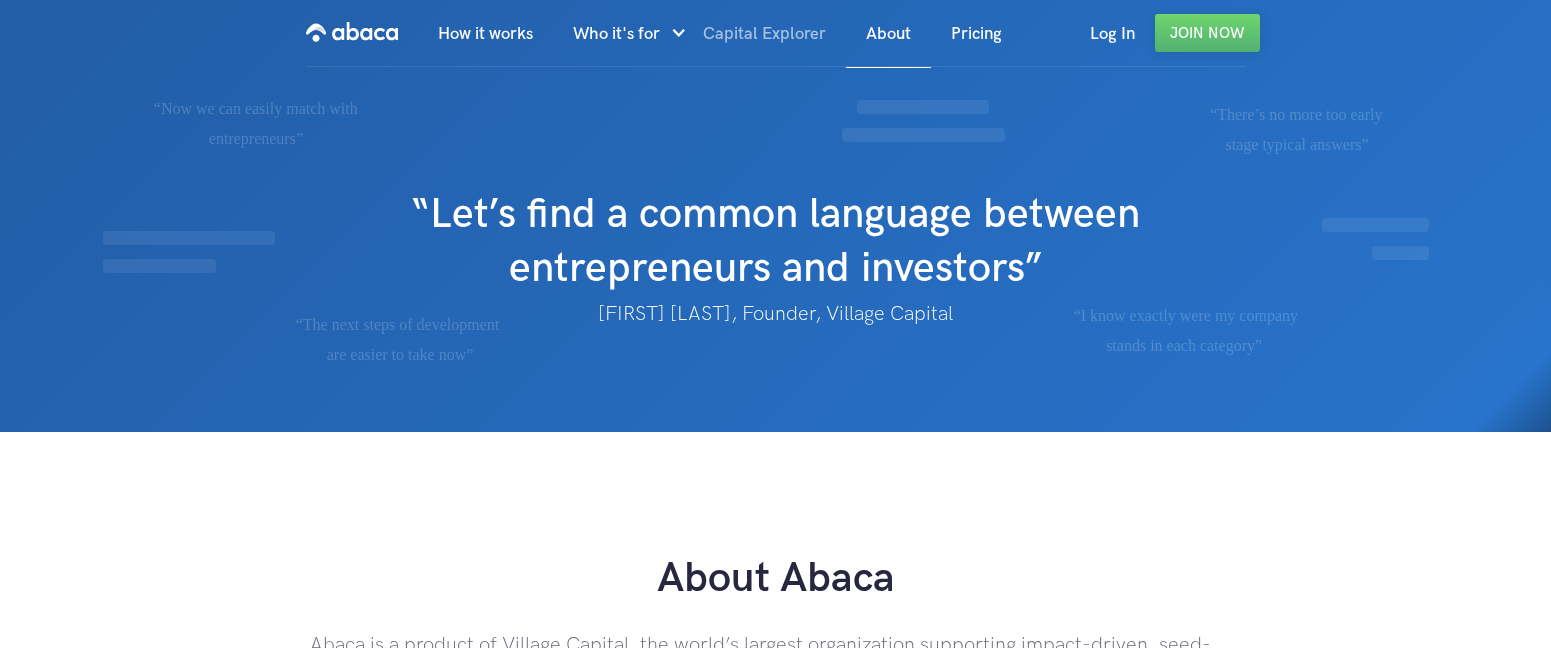 click on "Capital Explorer" at bounding box center (764, 34) 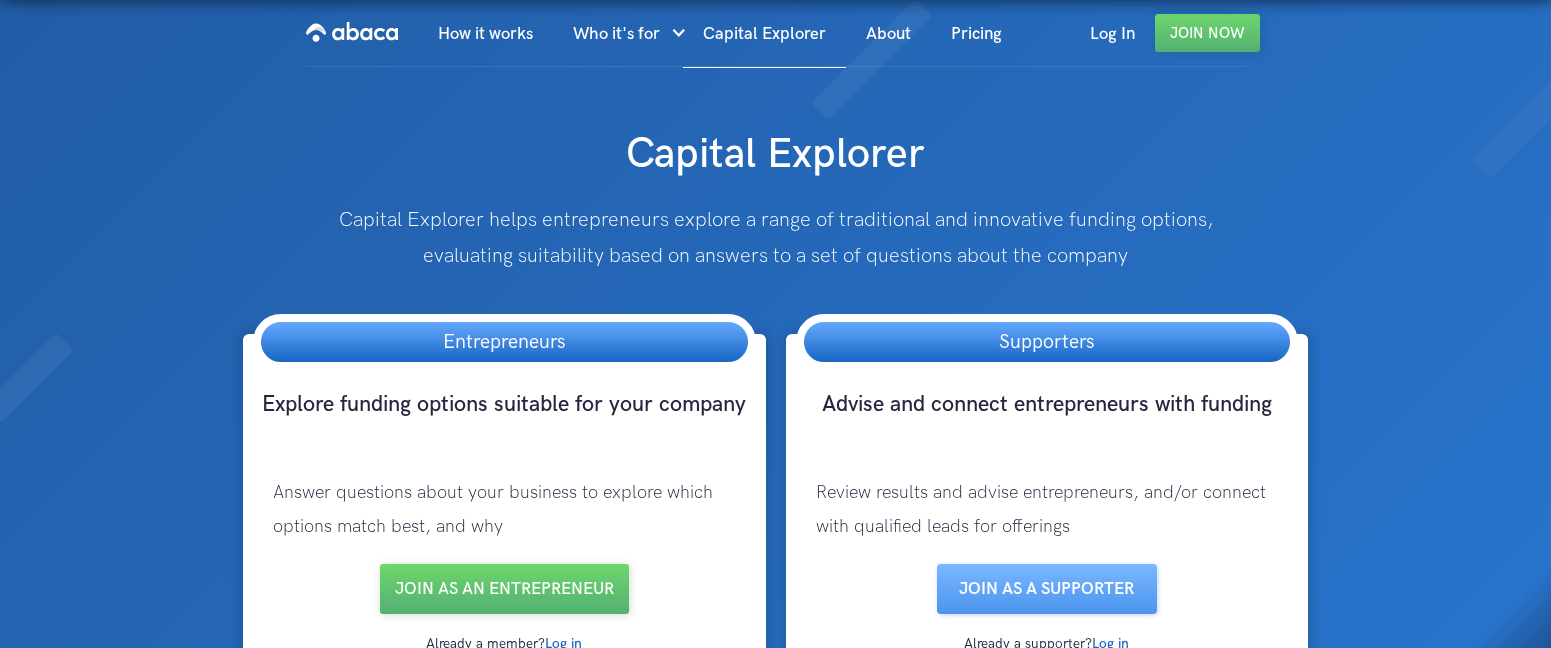 scroll, scrollTop: 0, scrollLeft: 0, axis: both 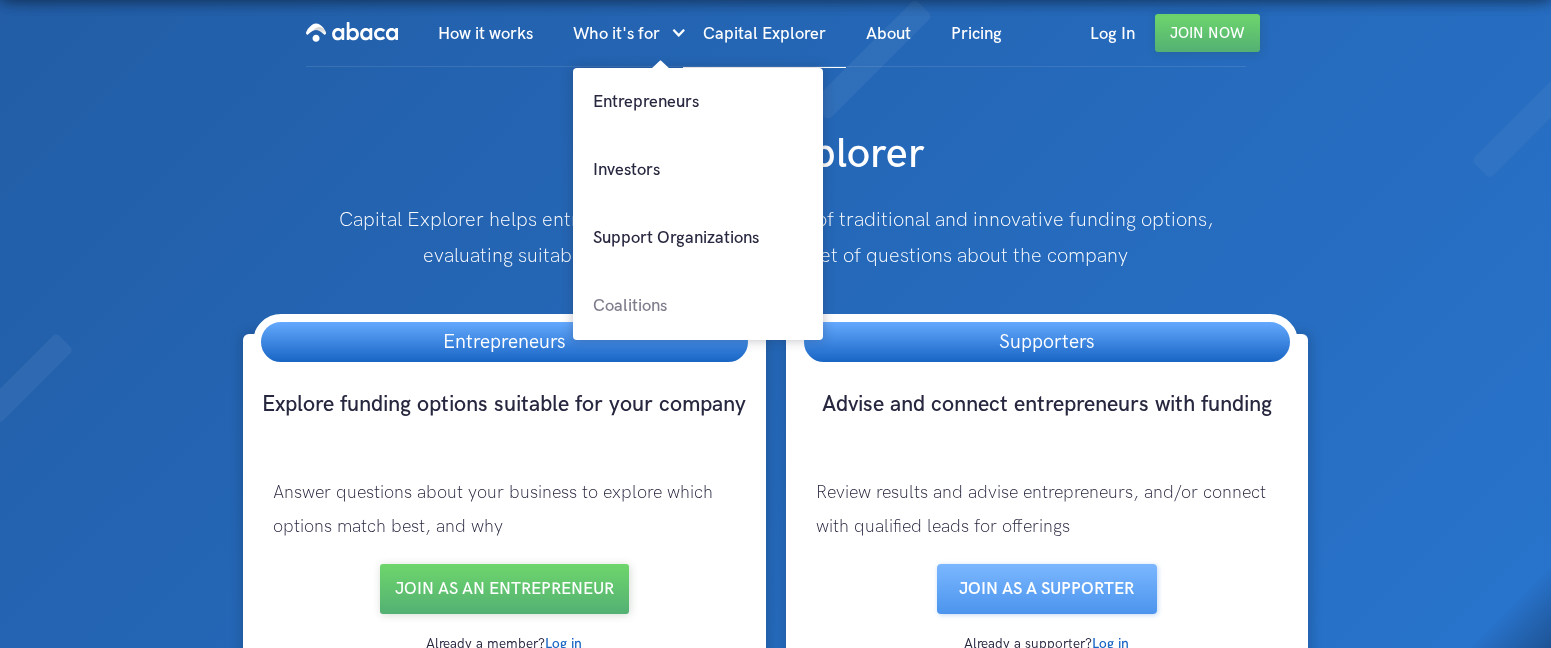 click on "Coalitions" at bounding box center [698, 306] 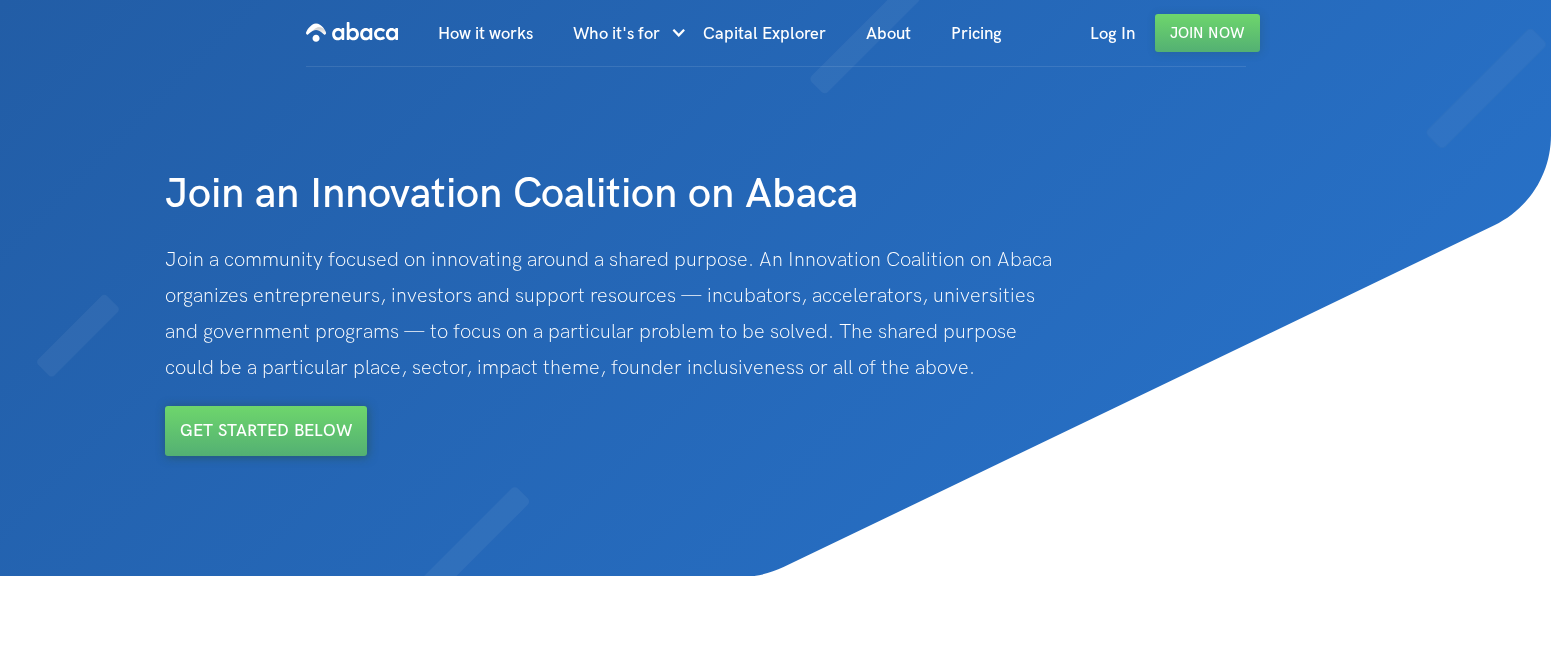 scroll, scrollTop: 0, scrollLeft: 0, axis: both 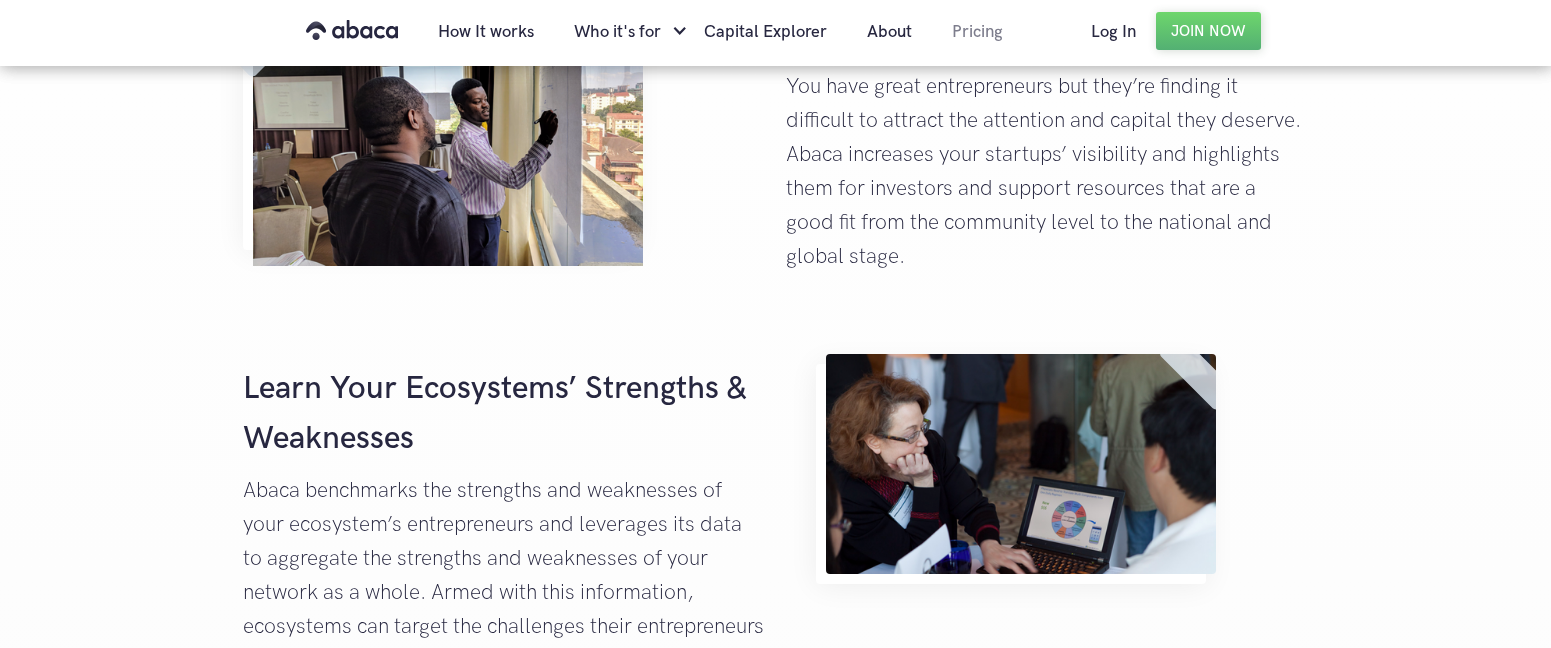 click on "Pricing" at bounding box center (977, 32) 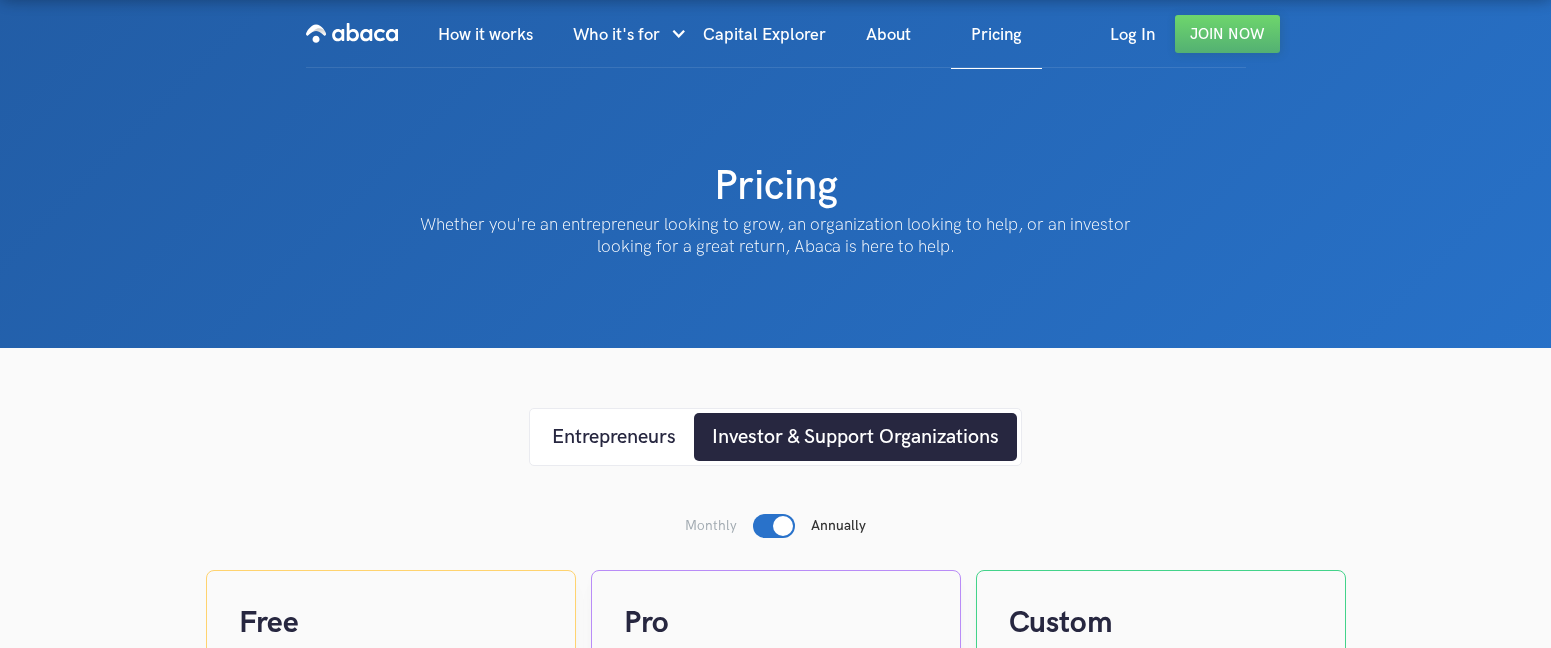 scroll, scrollTop: 0, scrollLeft: 0, axis: both 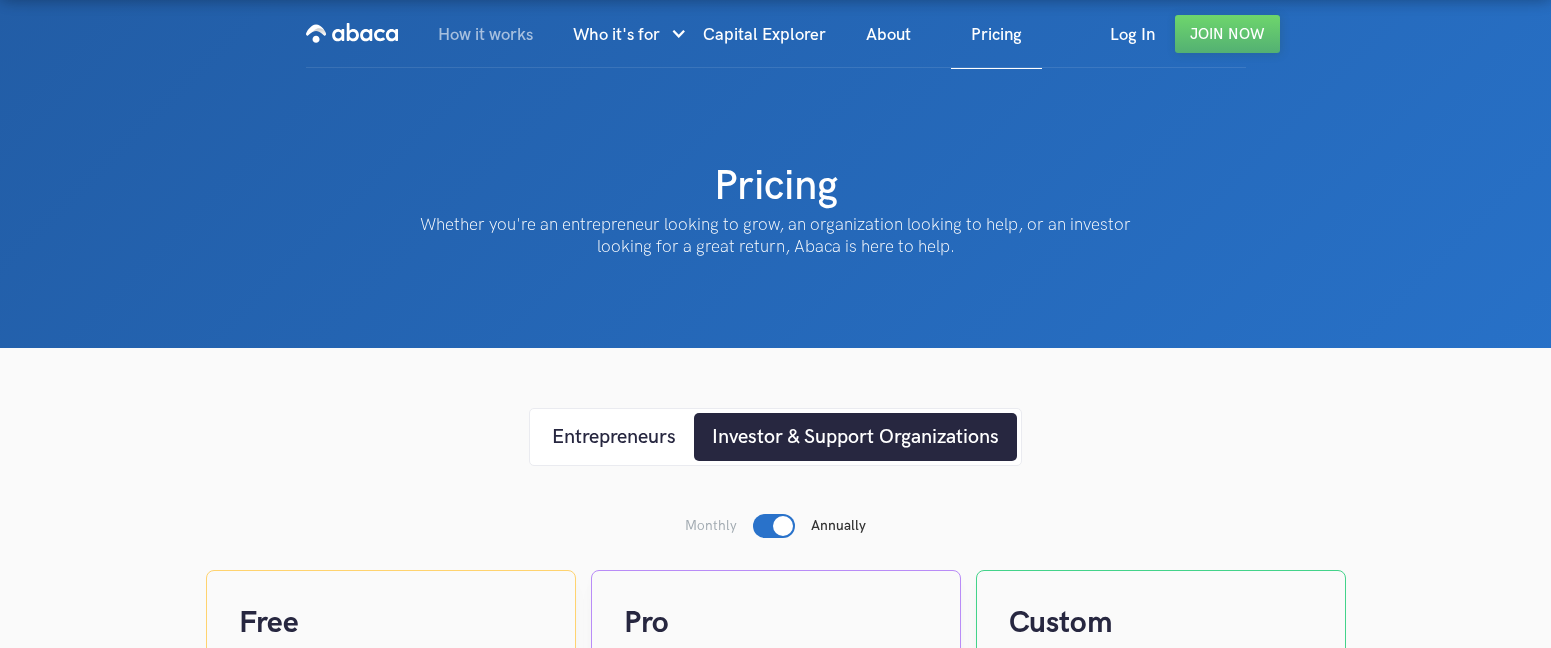 click on "How it works" at bounding box center (485, 35) 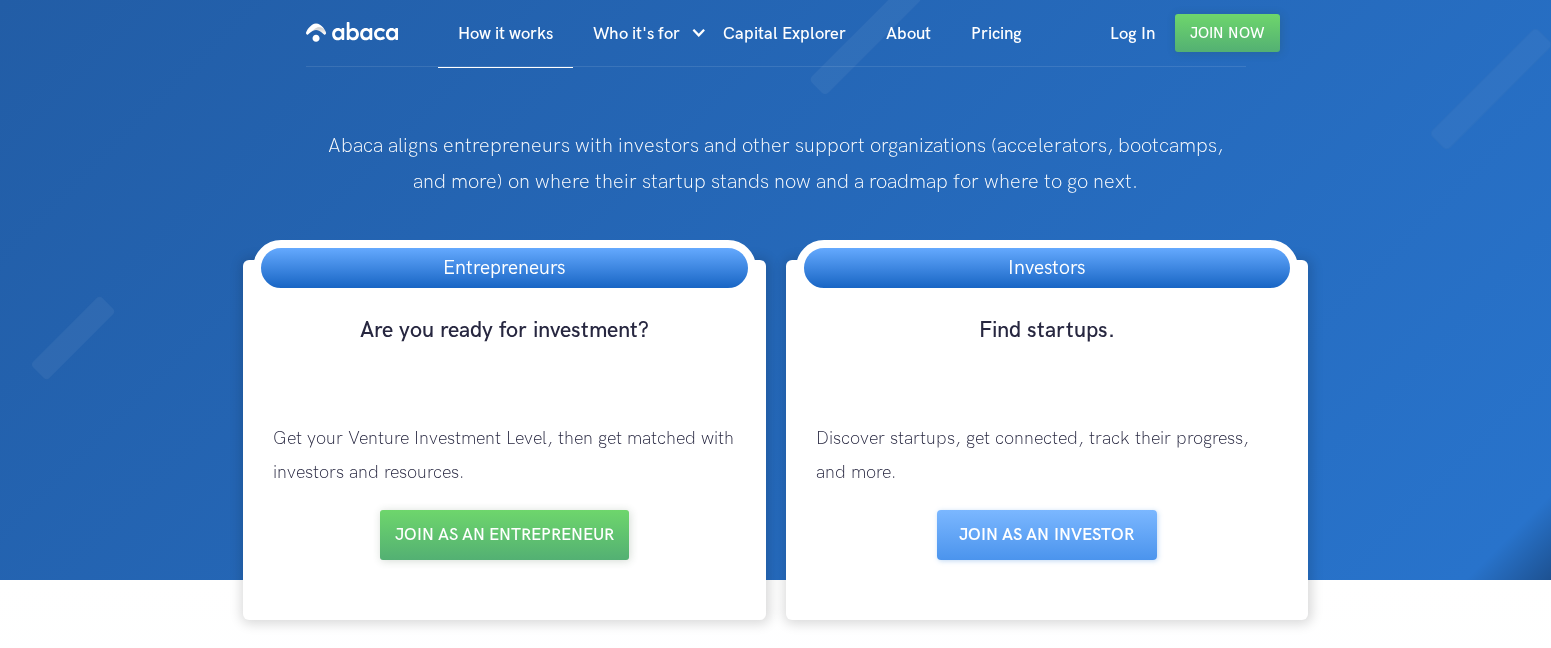 scroll, scrollTop: 0, scrollLeft: 0, axis: both 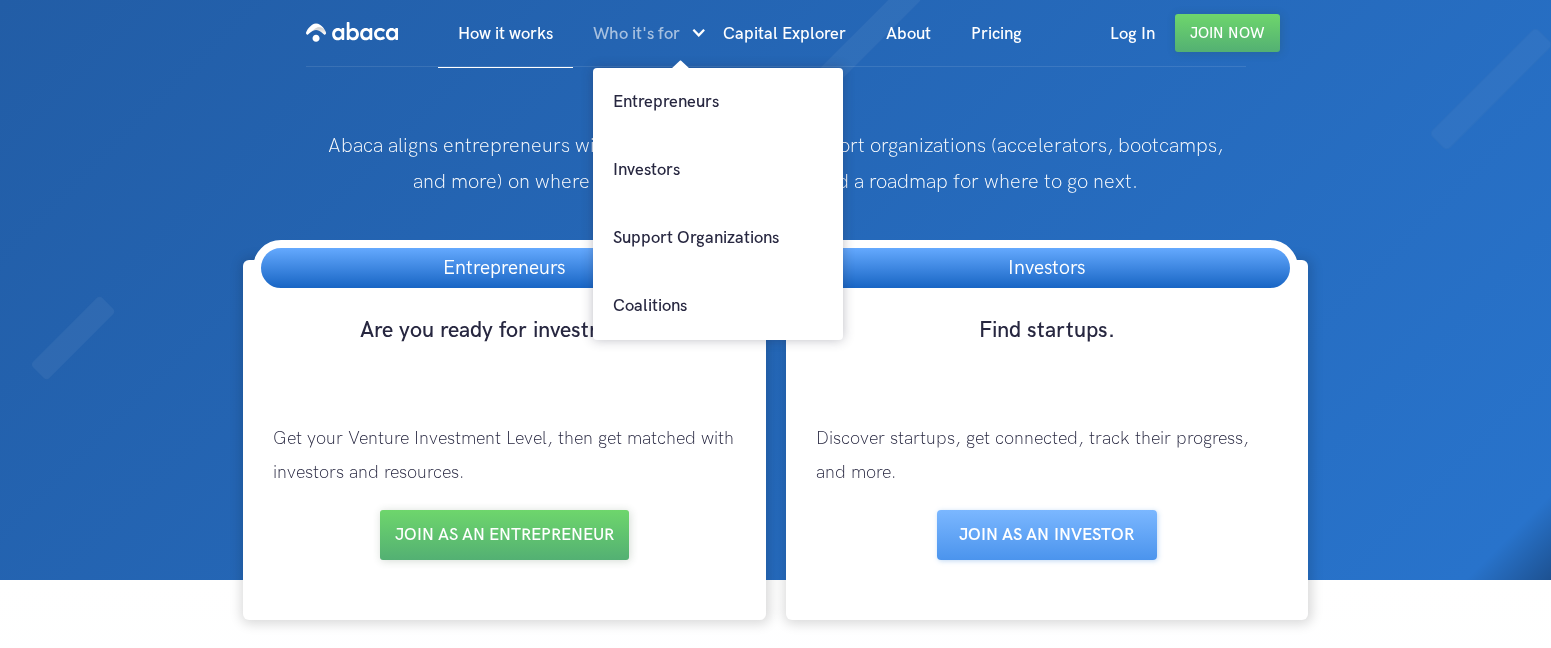 click on "Who it's for" at bounding box center (636, 34) 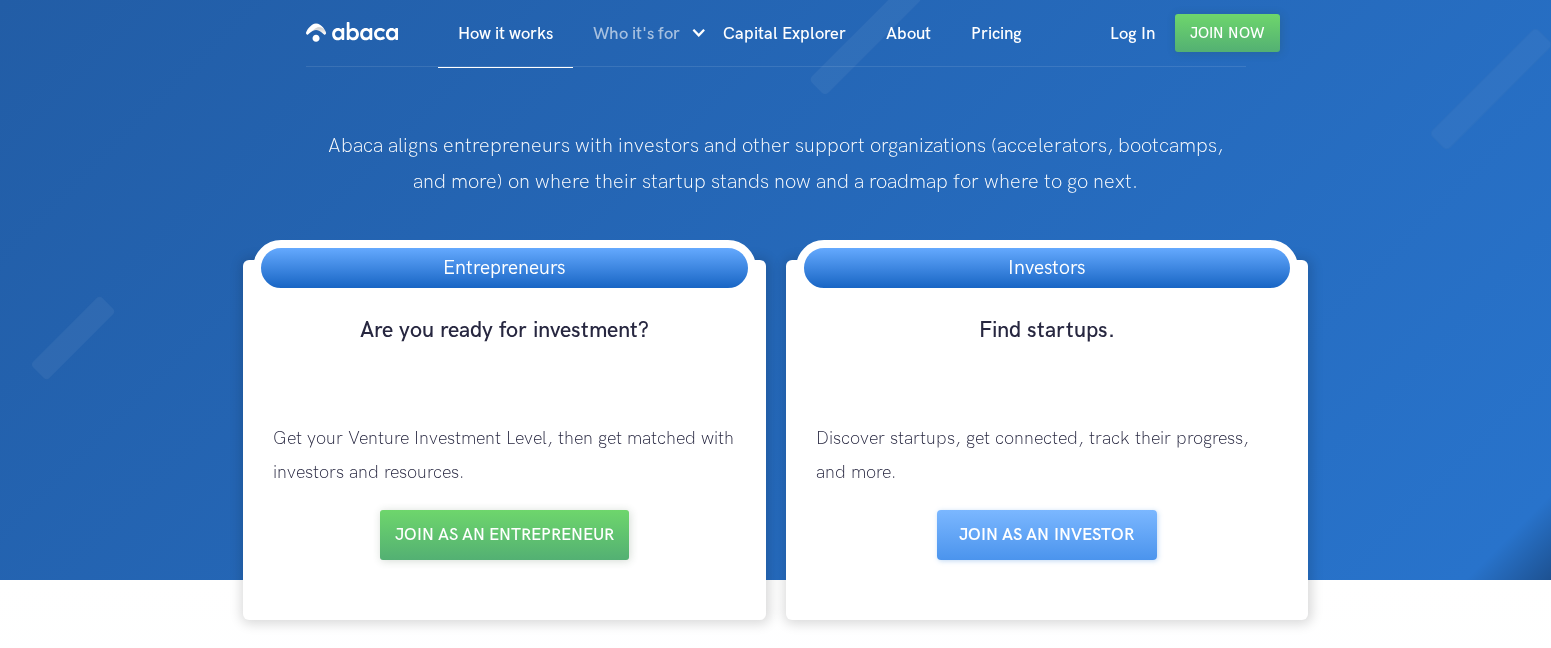 click on "Who it's for" at bounding box center (636, 34) 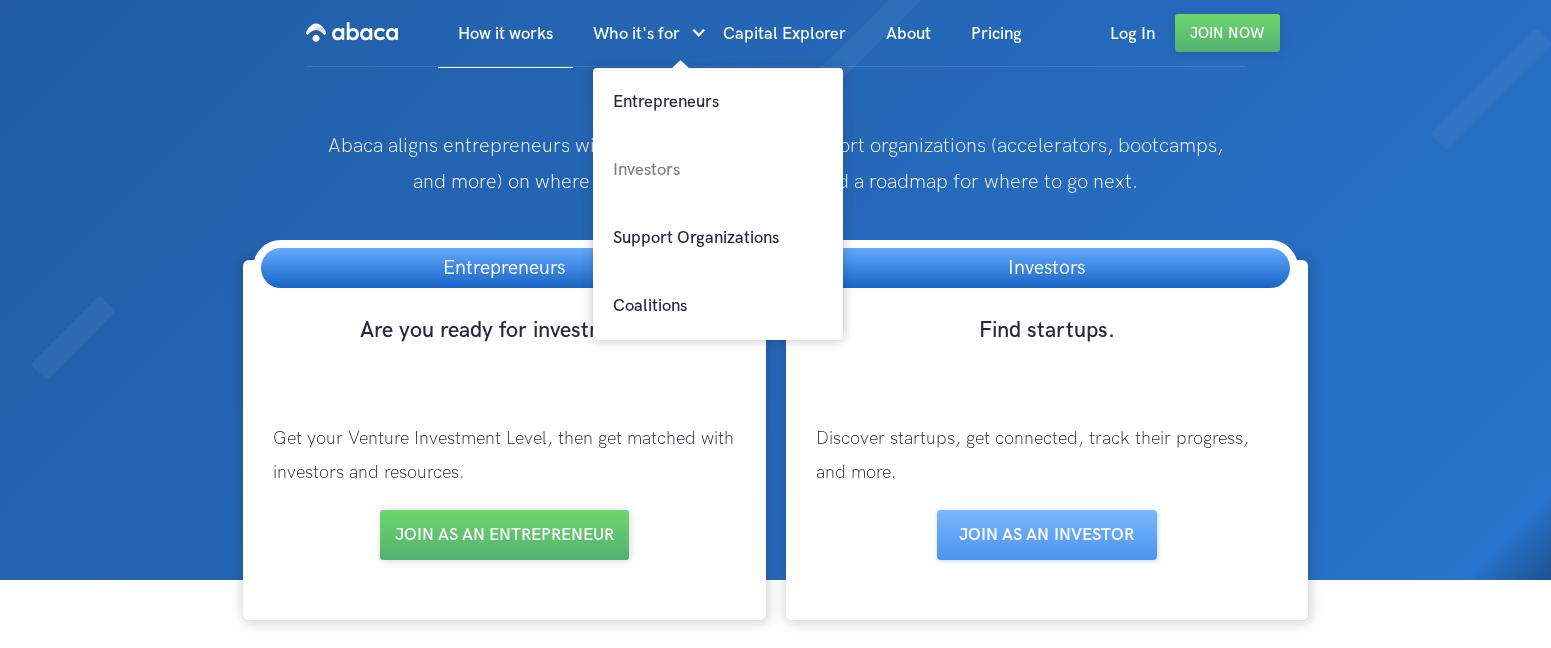 click on "Investors" at bounding box center [718, 170] 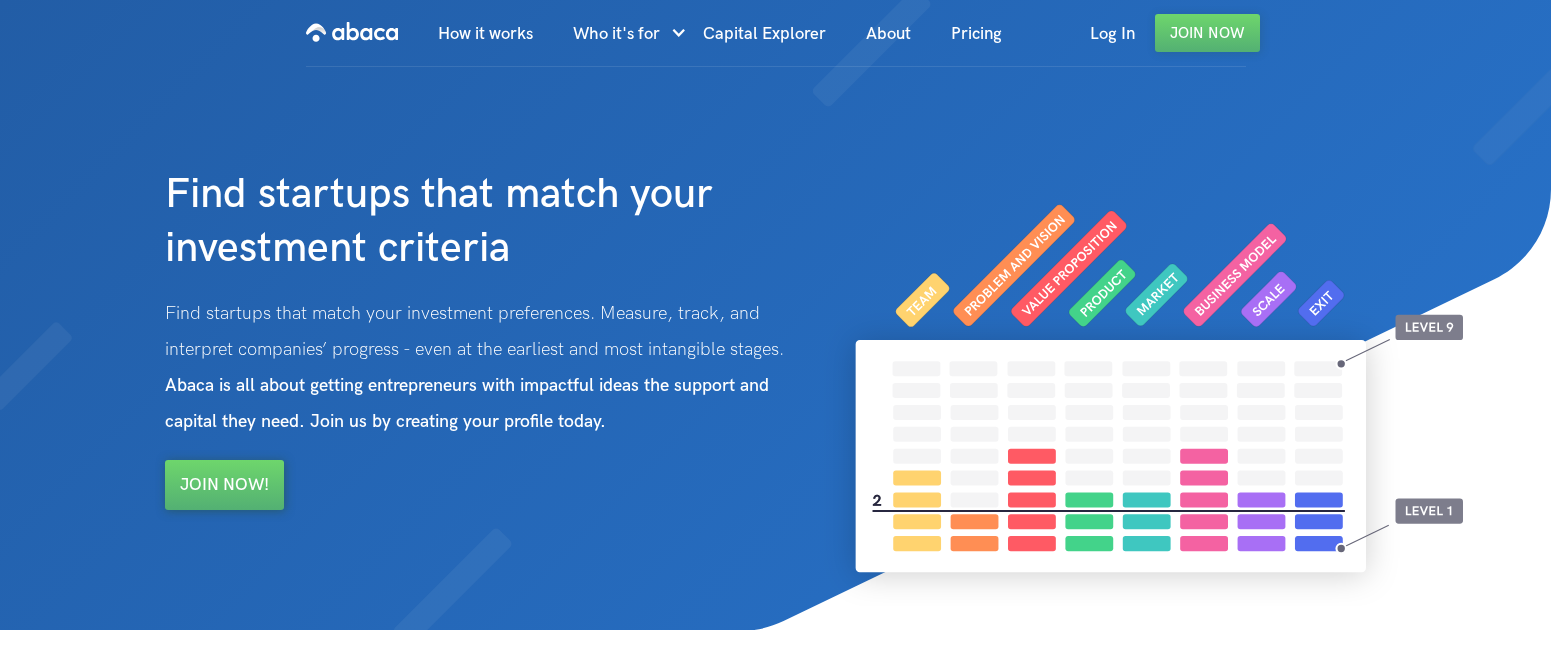 scroll, scrollTop: 0, scrollLeft: 0, axis: both 